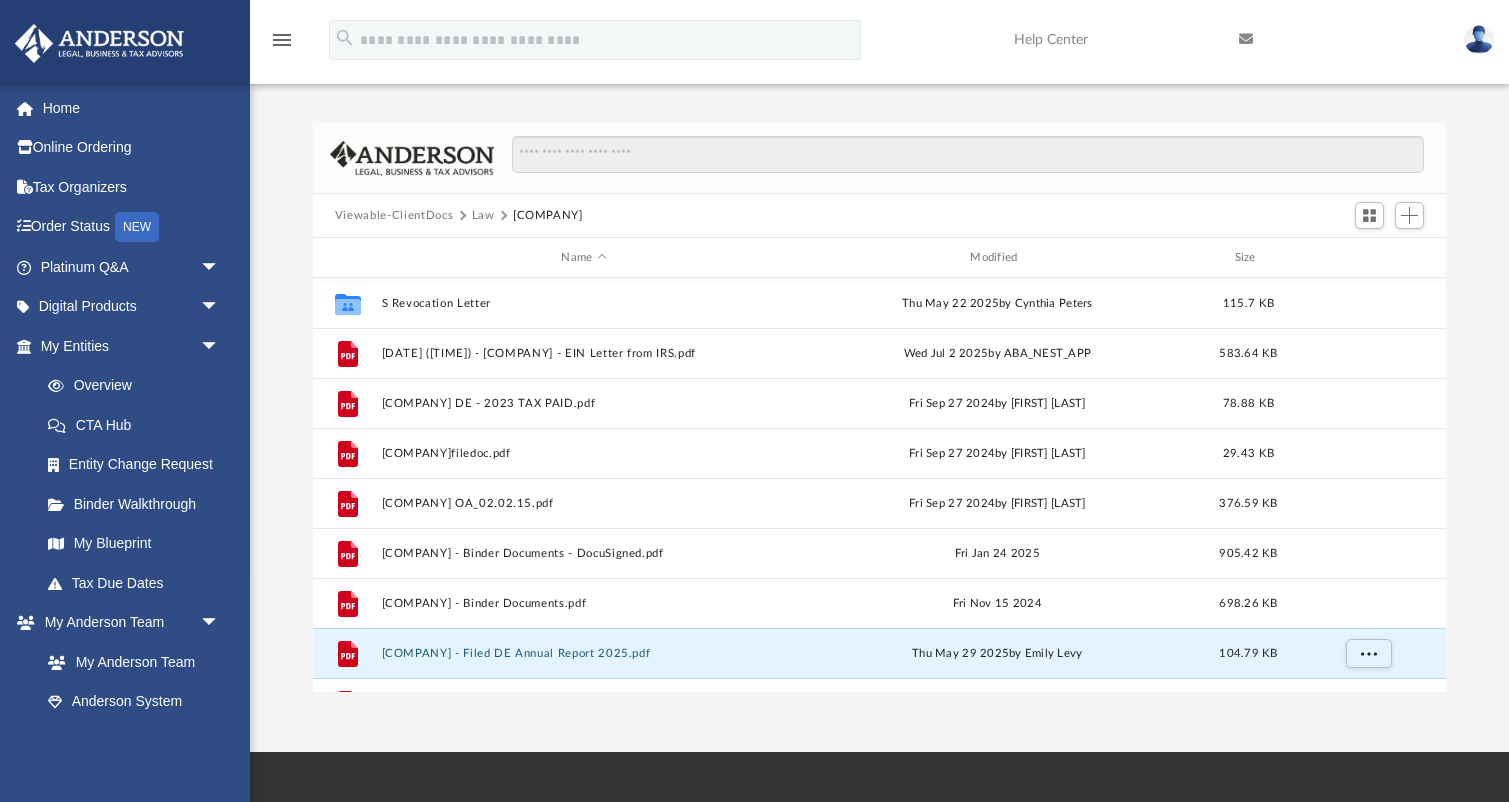 scroll, scrollTop: 0, scrollLeft: 0, axis: both 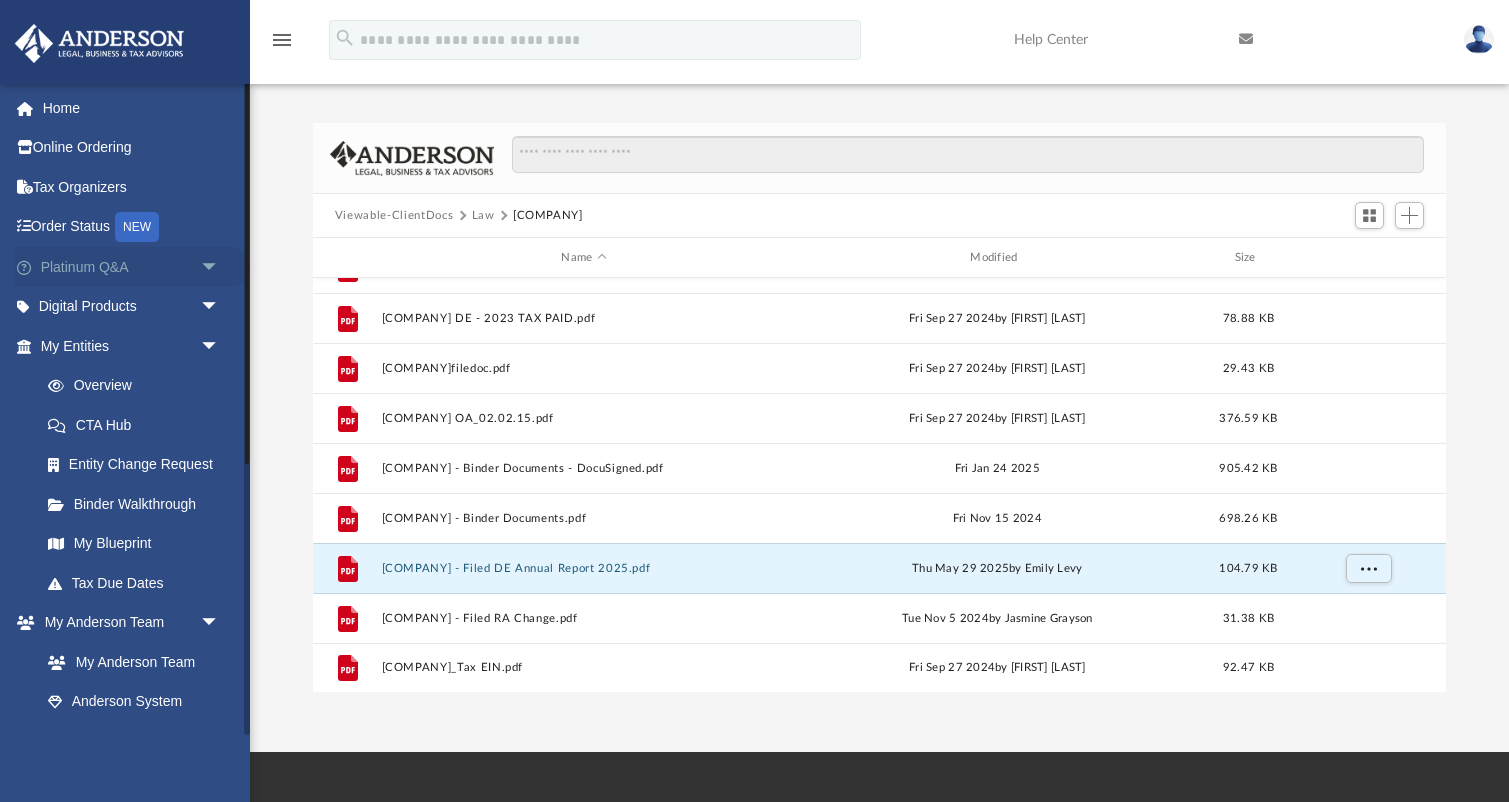 click on "Platinum Q&A arrow_drop_down" at bounding box center [132, 267] 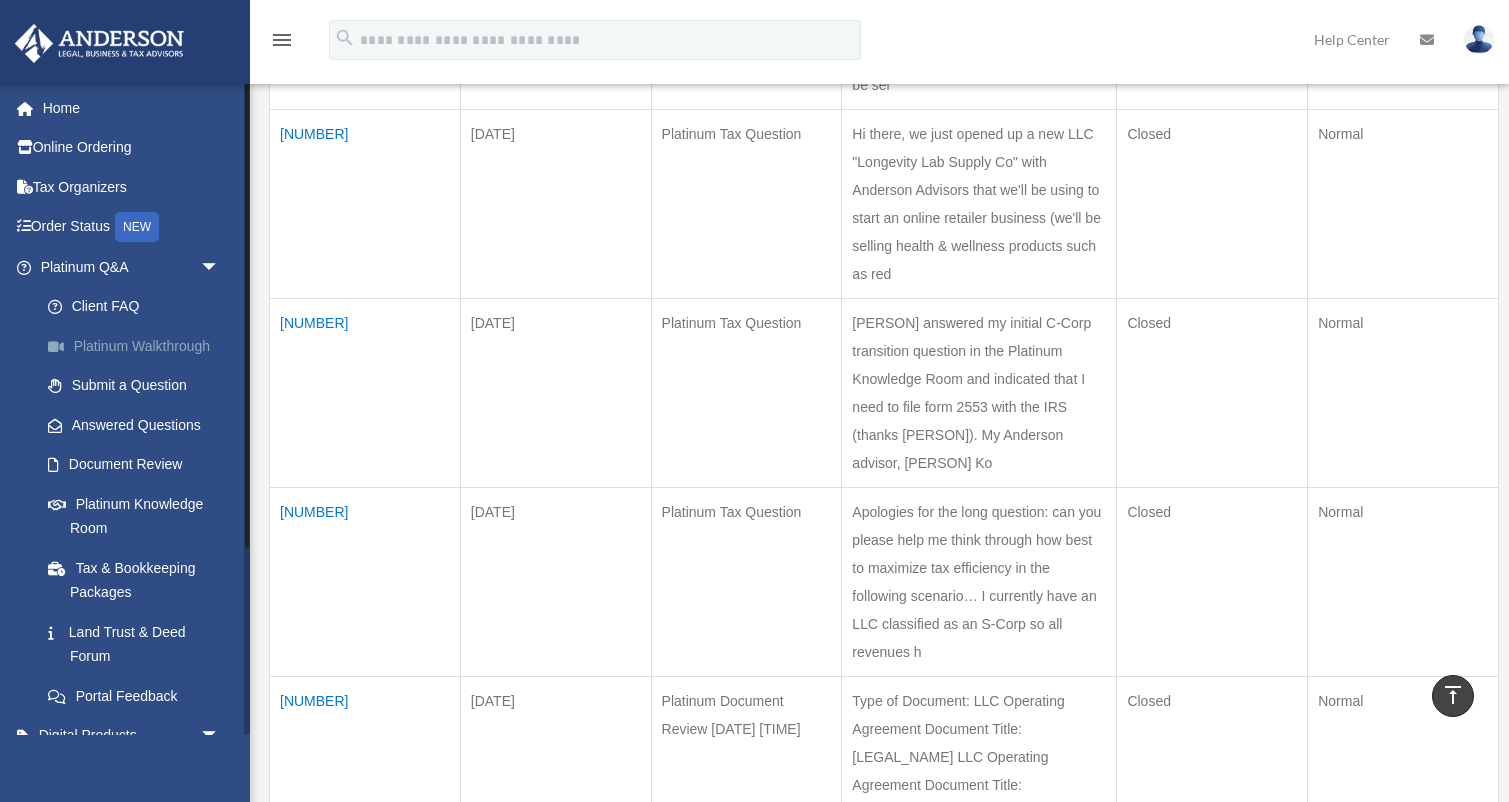 scroll, scrollTop: 445, scrollLeft: 0, axis: vertical 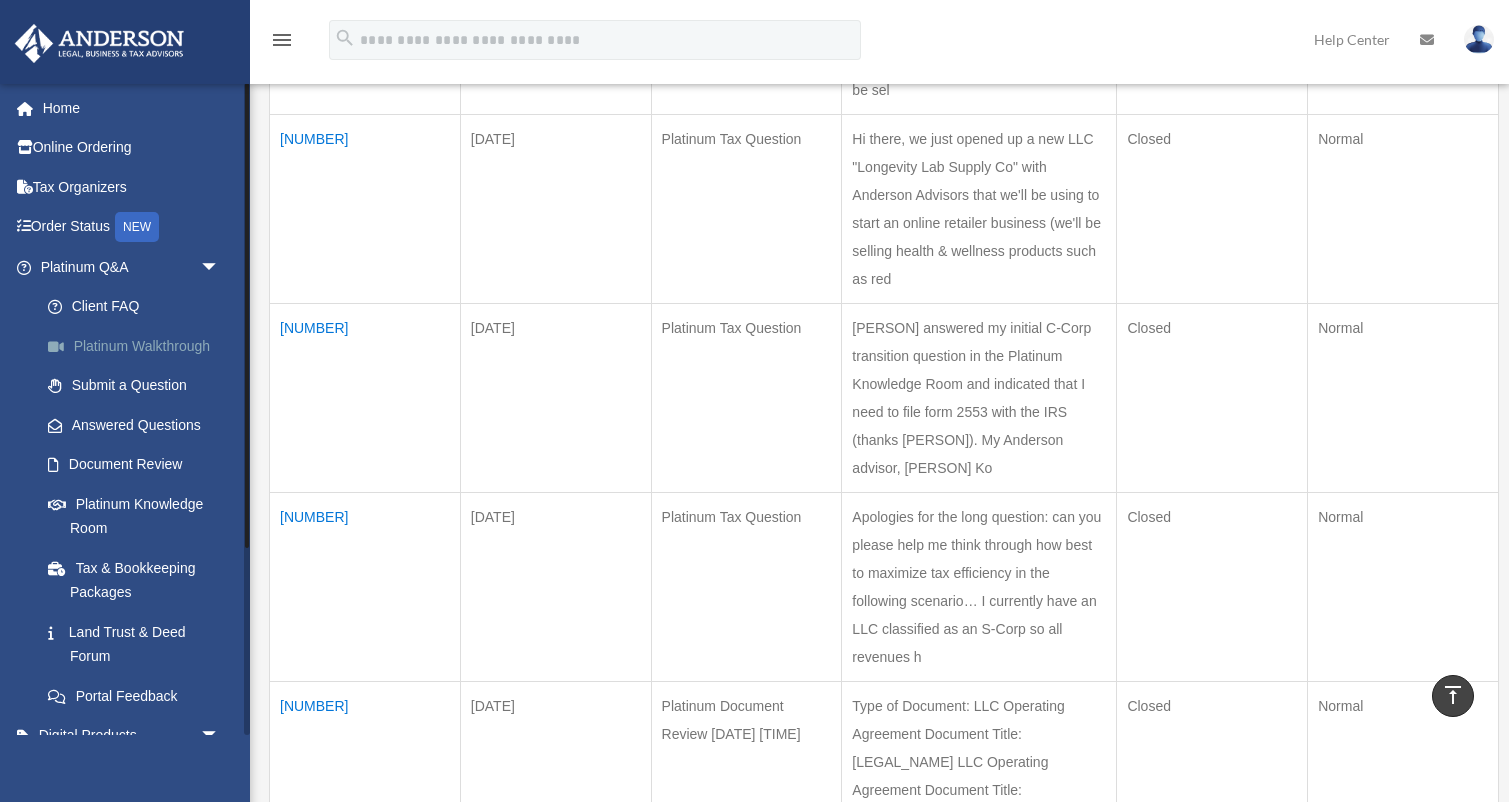 click on "Platinum Walkthrough" at bounding box center [139, 346] 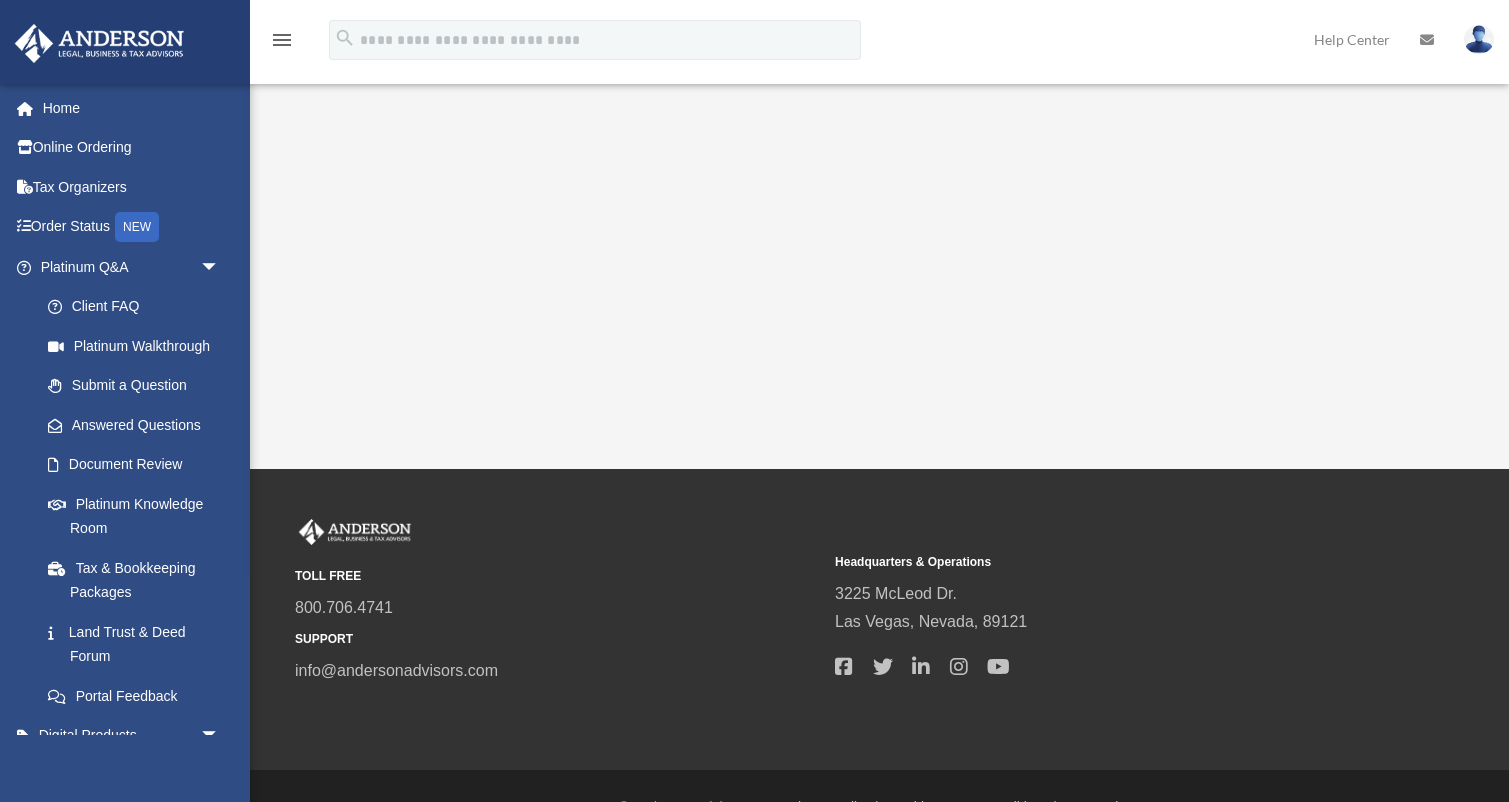 scroll, scrollTop: 449, scrollLeft: 0, axis: vertical 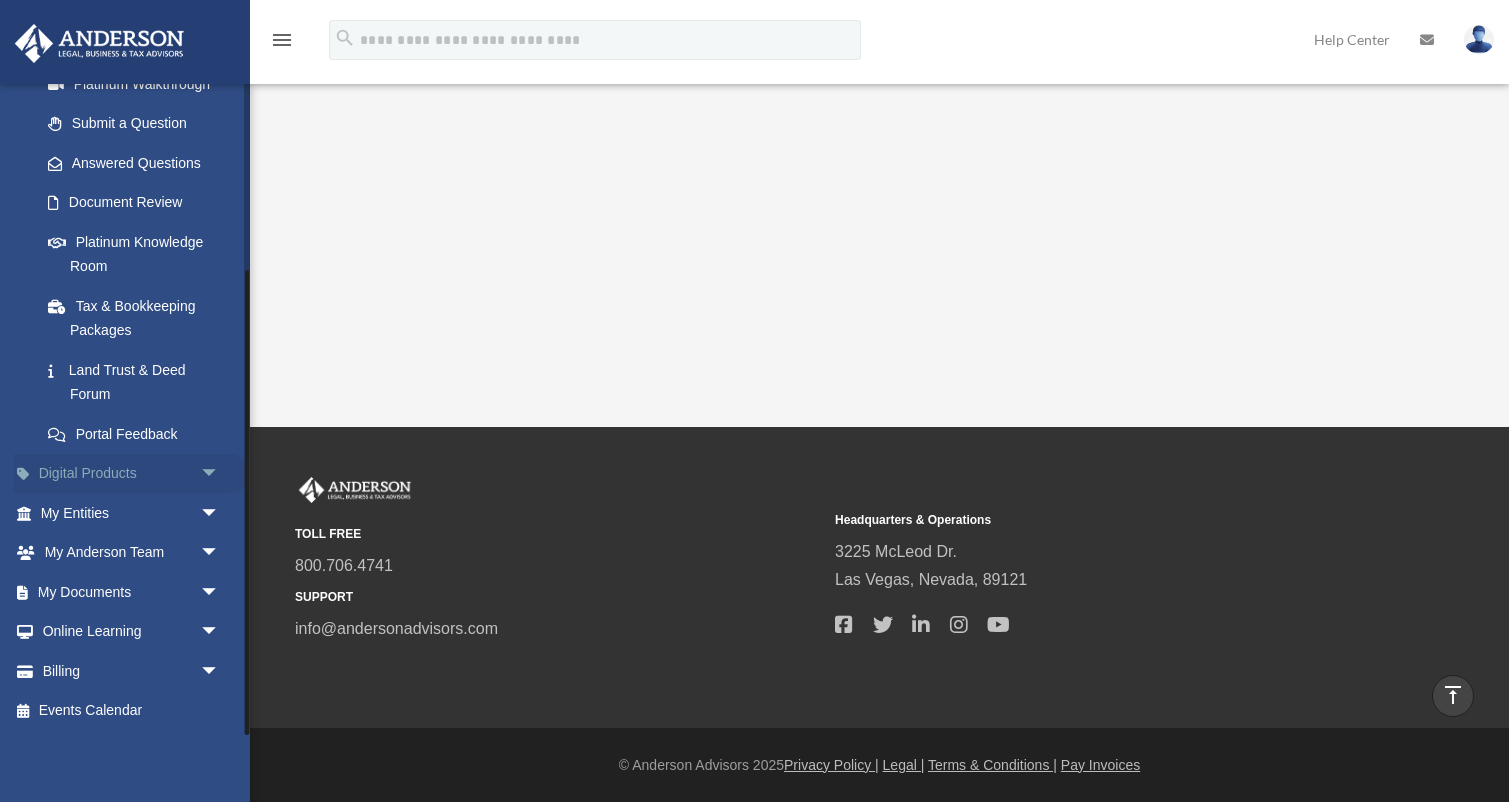 click on "Digital Products arrow_drop_down" at bounding box center [132, 474] 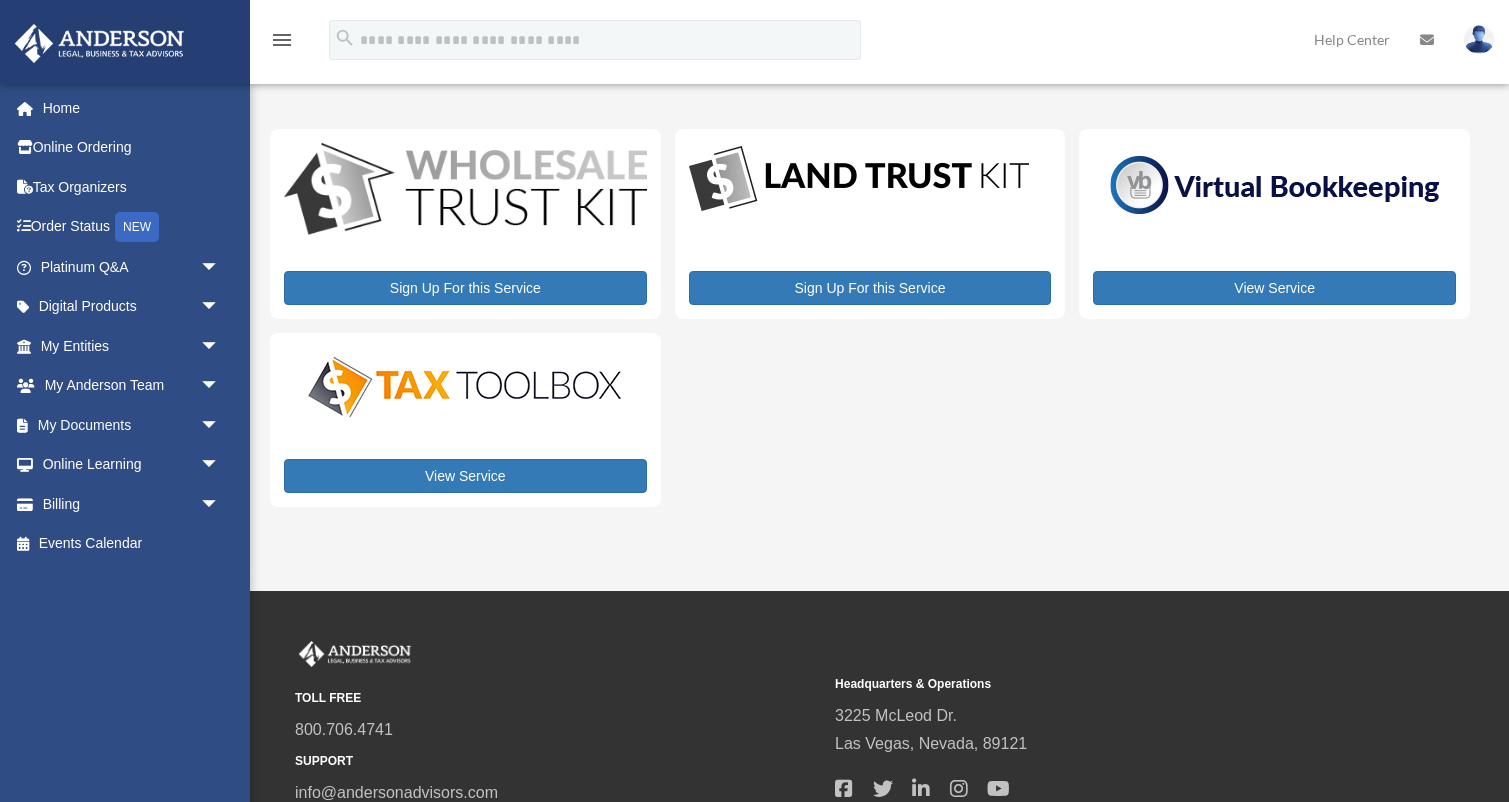 scroll, scrollTop: 0, scrollLeft: 0, axis: both 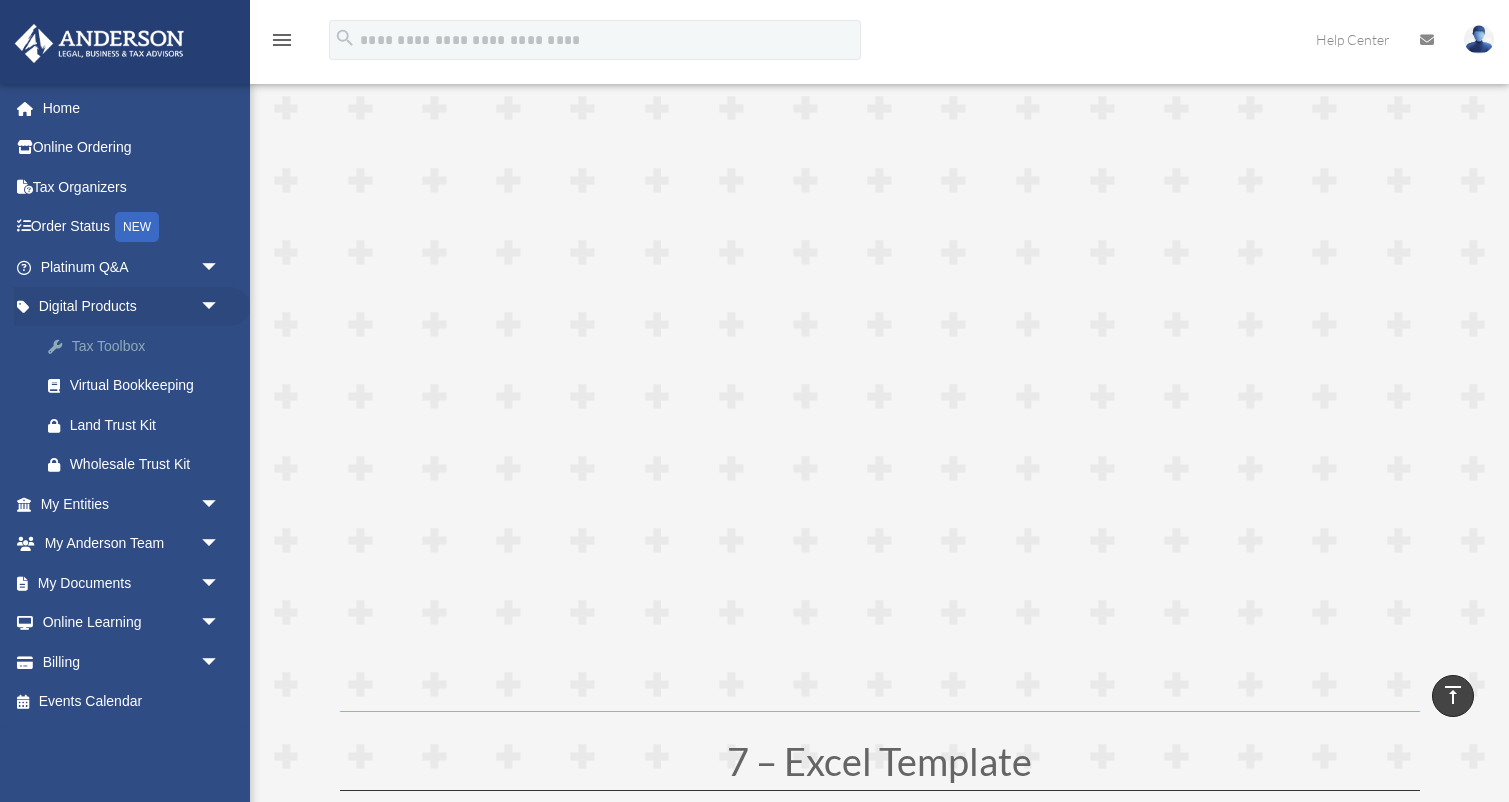 click on "Tax Toolbox" at bounding box center [147, 346] 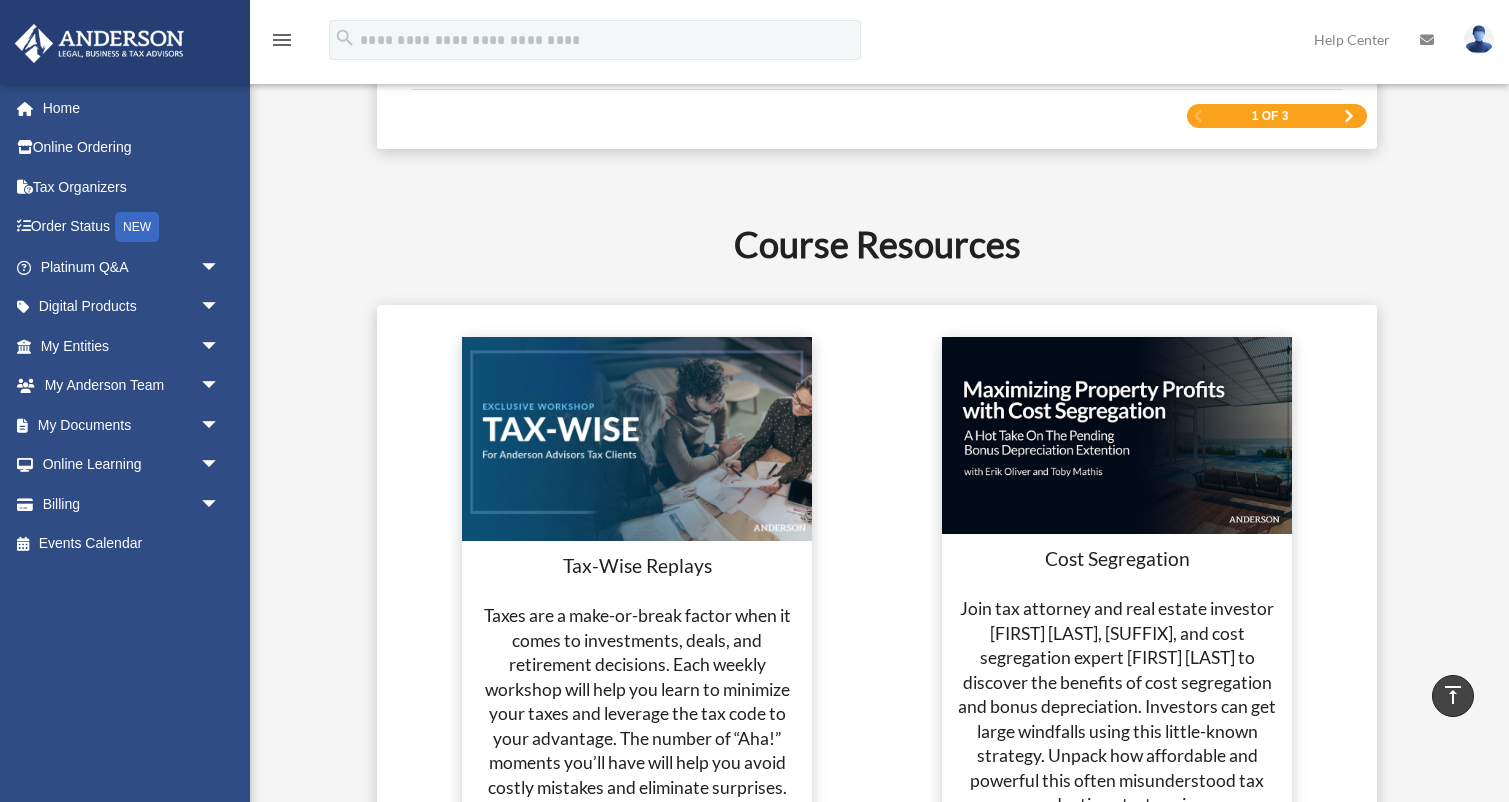 scroll, scrollTop: 3429, scrollLeft: 0, axis: vertical 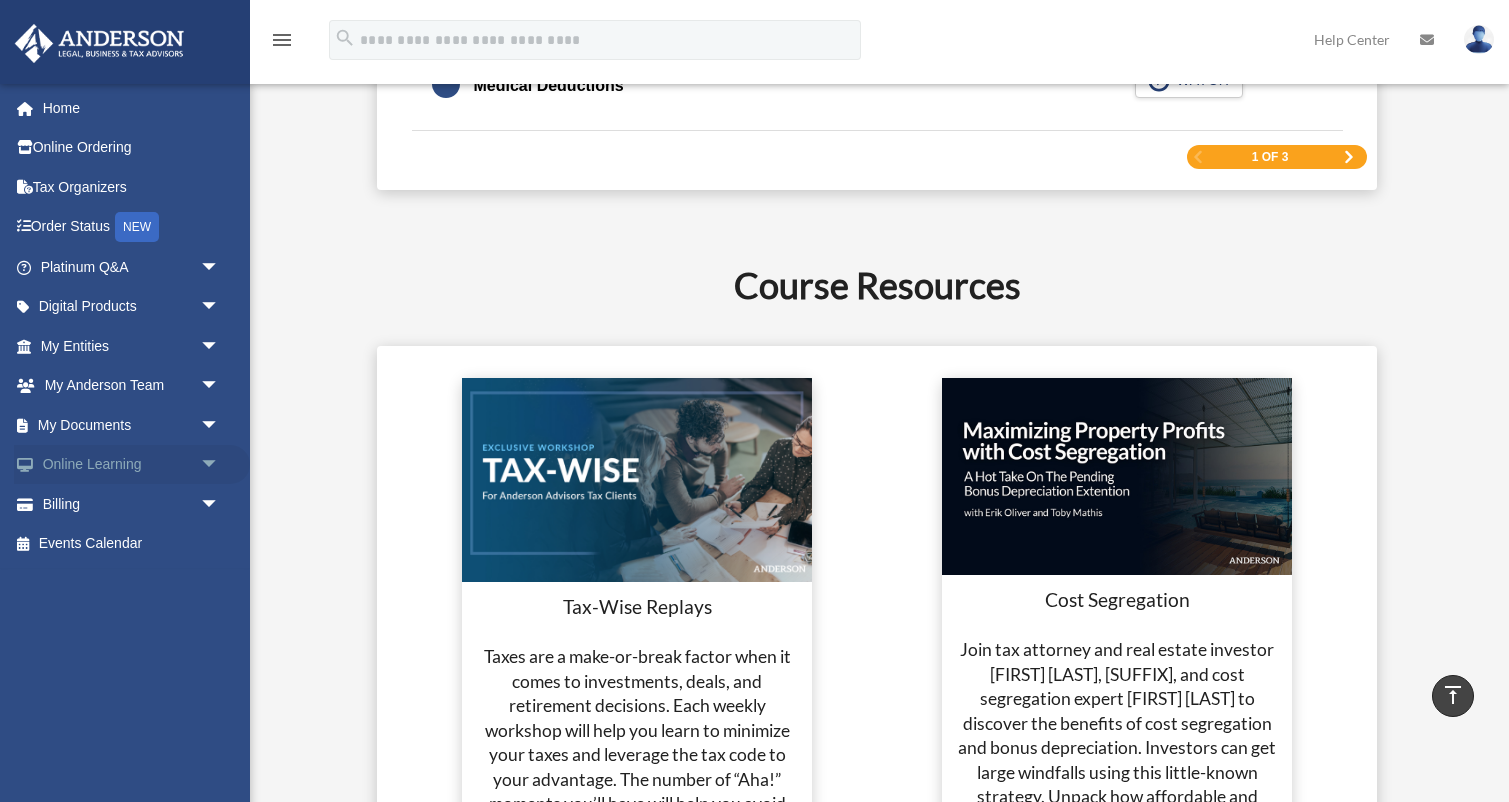 click on "Online Learning arrow_drop_down" at bounding box center (132, 465) 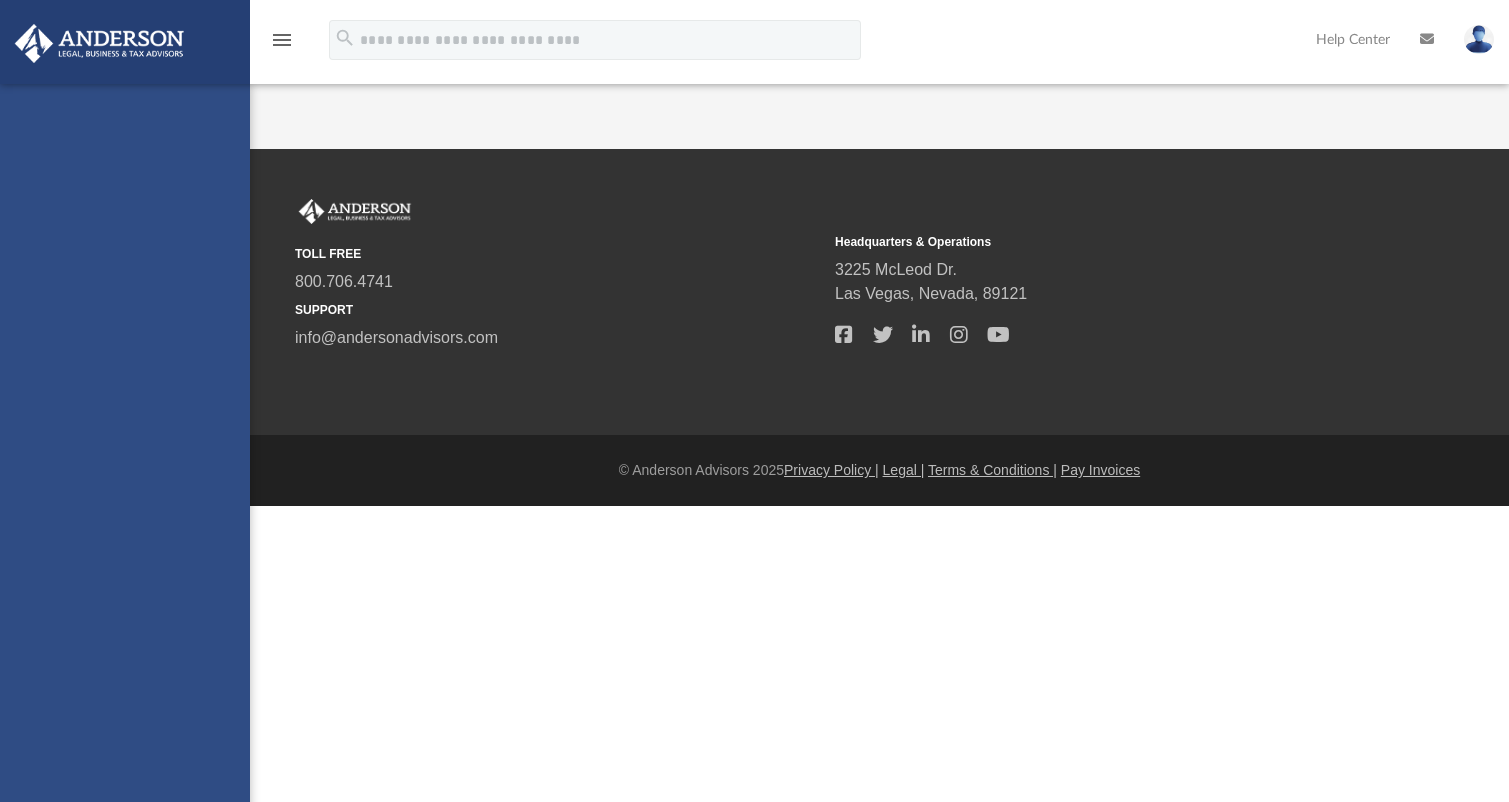 scroll, scrollTop: 0, scrollLeft: 0, axis: both 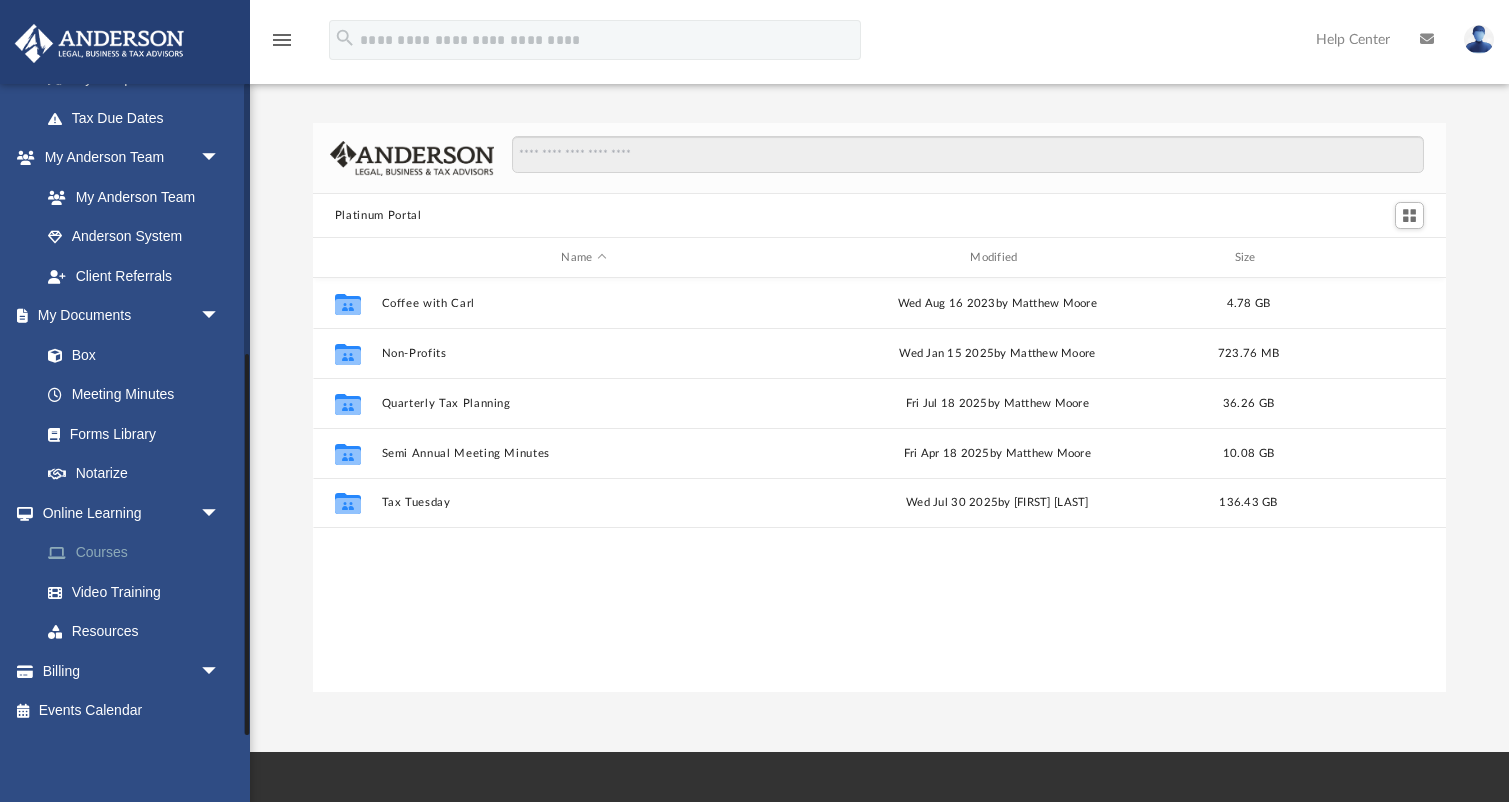 click on "Courses" at bounding box center [139, 553] 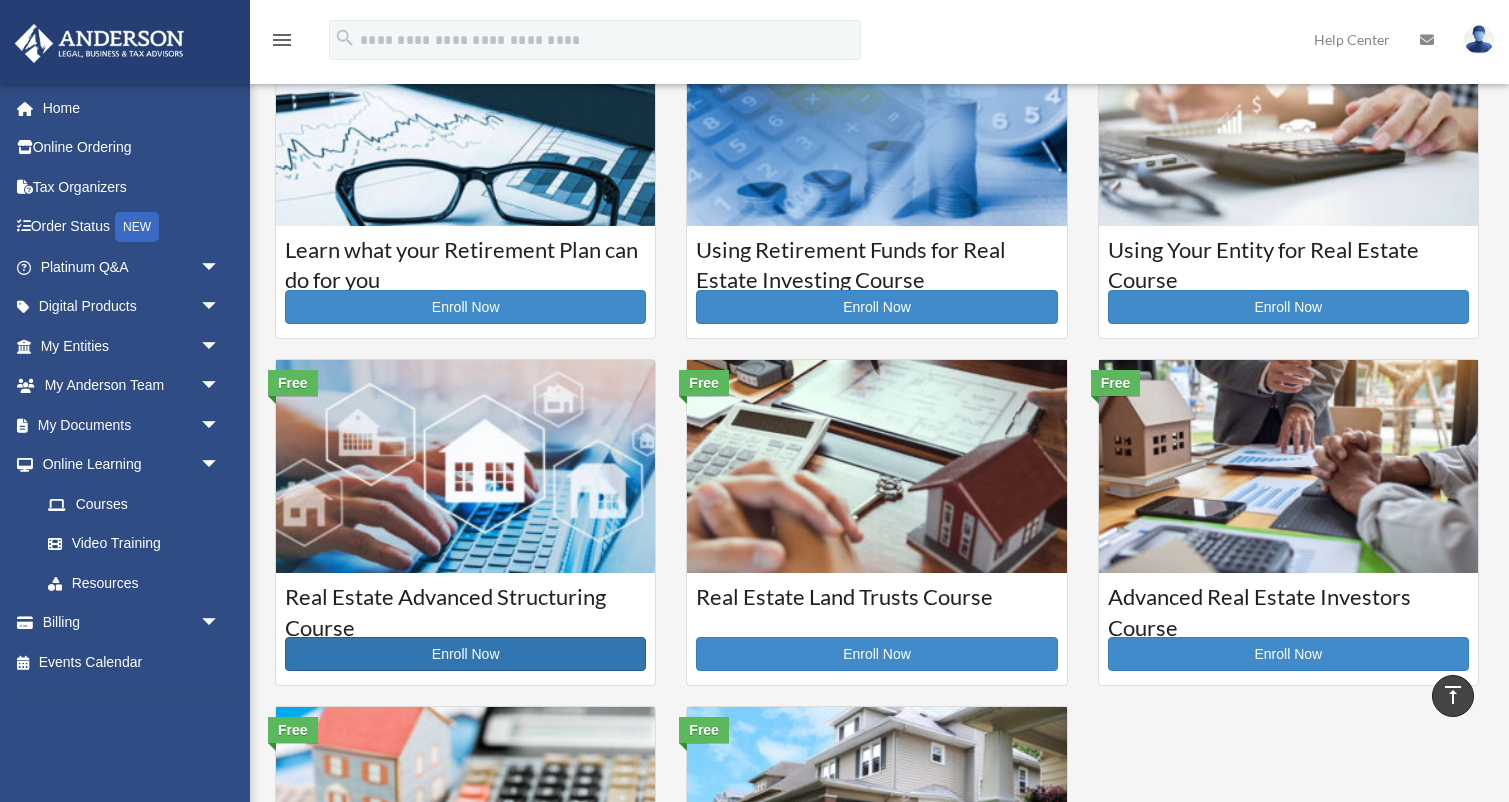 scroll, scrollTop: 0, scrollLeft: 0, axis: both 